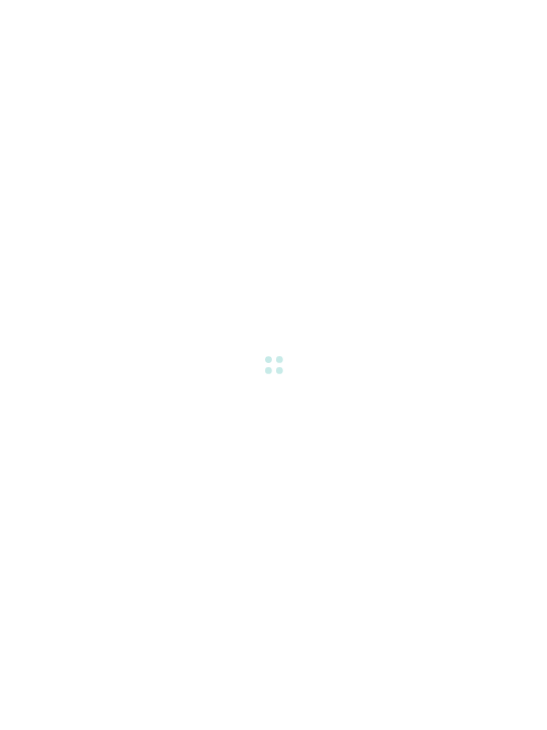 scroll, scrollTop: 0, scrollLeft: 0, axis: both 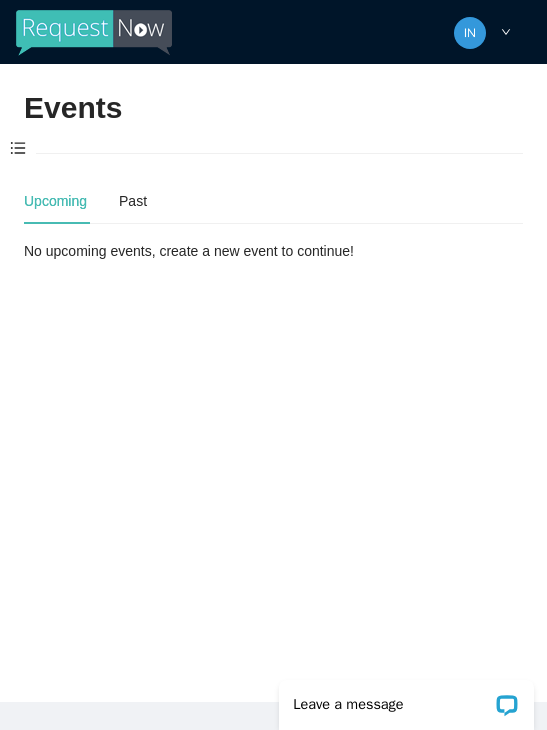 click at bounding box center [18, 149] 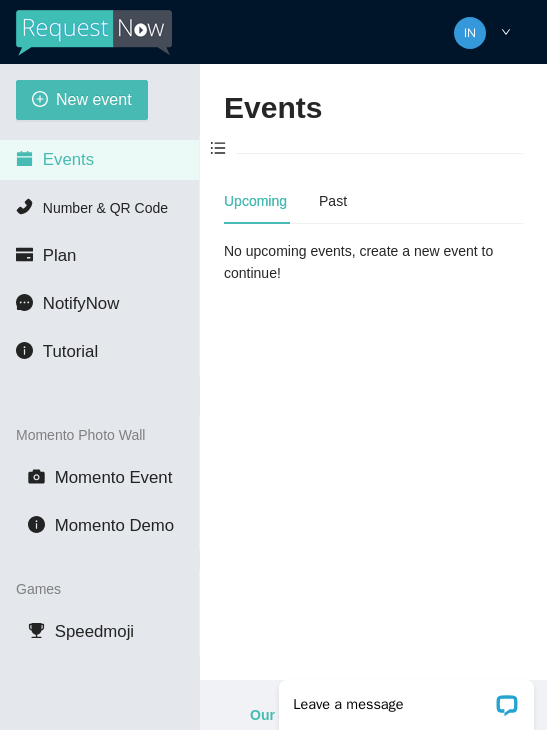 click on "New event" at bounding box center [94, 99] 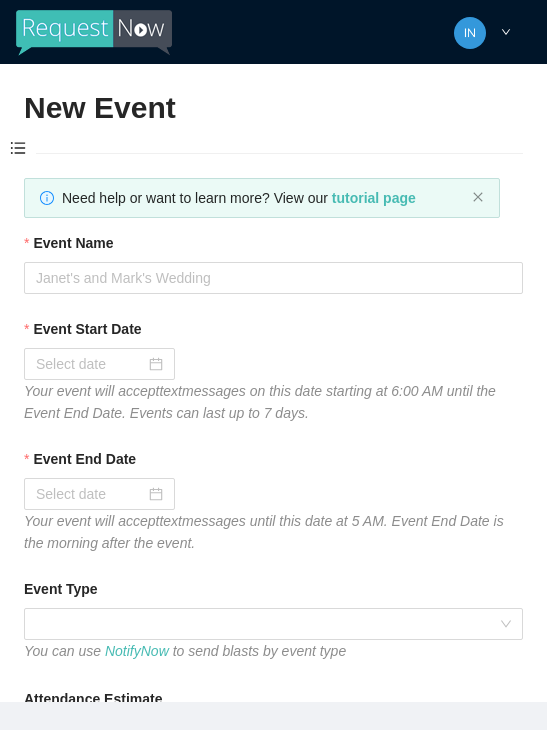 type on "Thanks for coming to Guitars and Cadillacs!
Follow us on FB & IG @guitarsandcadillacskc, tag us in your pics, and we’ll see you again soon!" 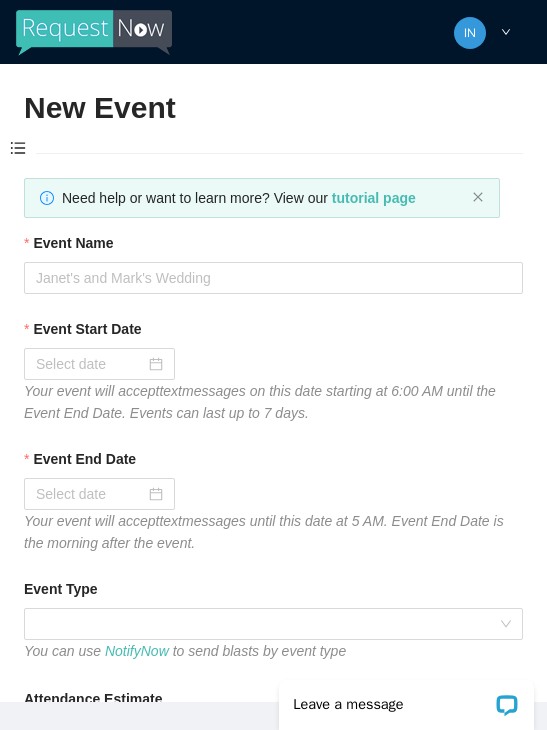 scroll, scrollTop: 0, scrollLeft: 0, axis: both 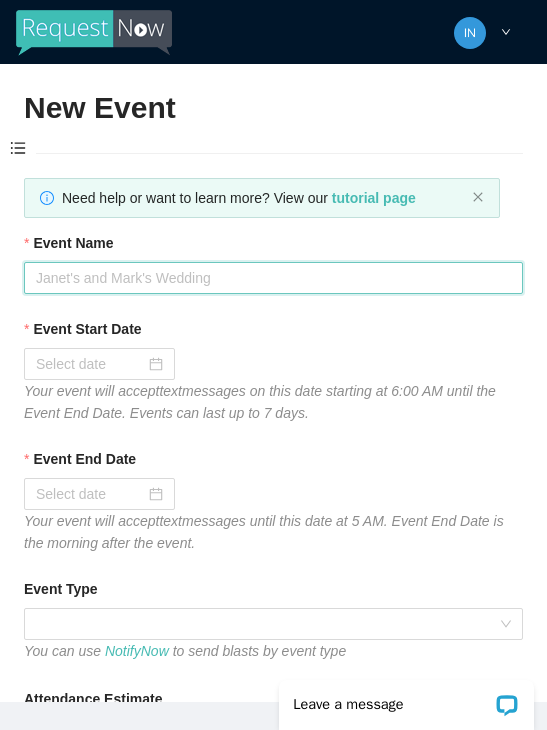 click on "Event Name" at bounding box center (273, 278) 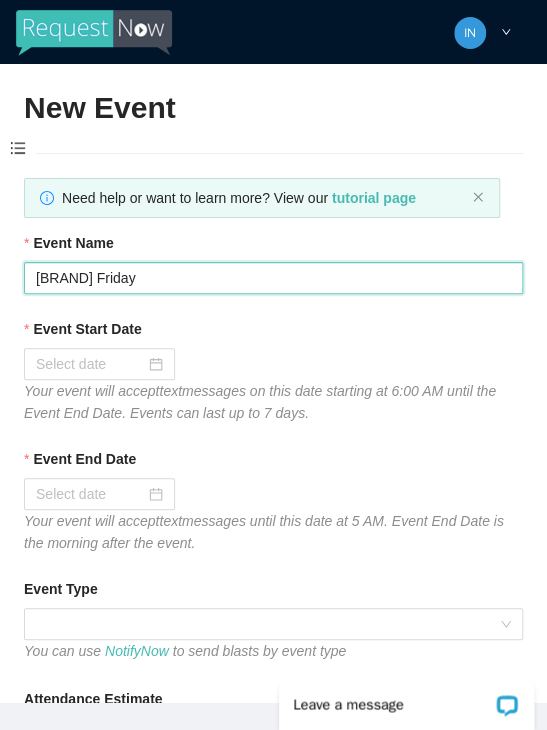 type on "[BRAND] Friday" 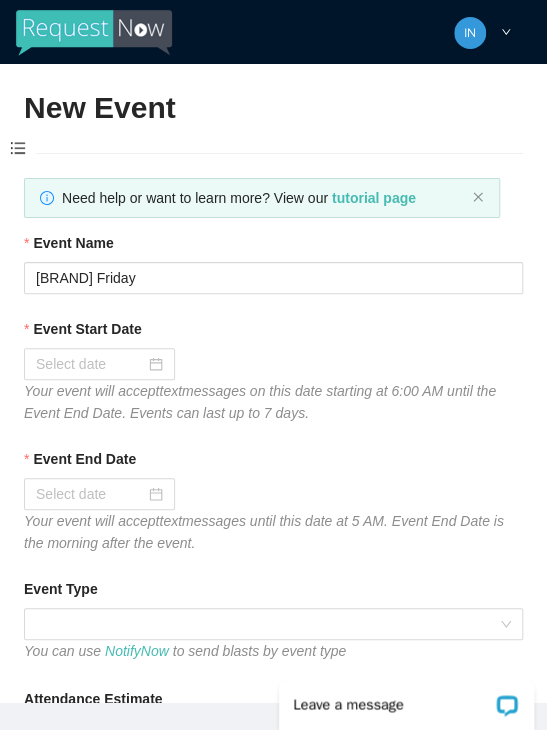 click at bounding box center [99, 364] 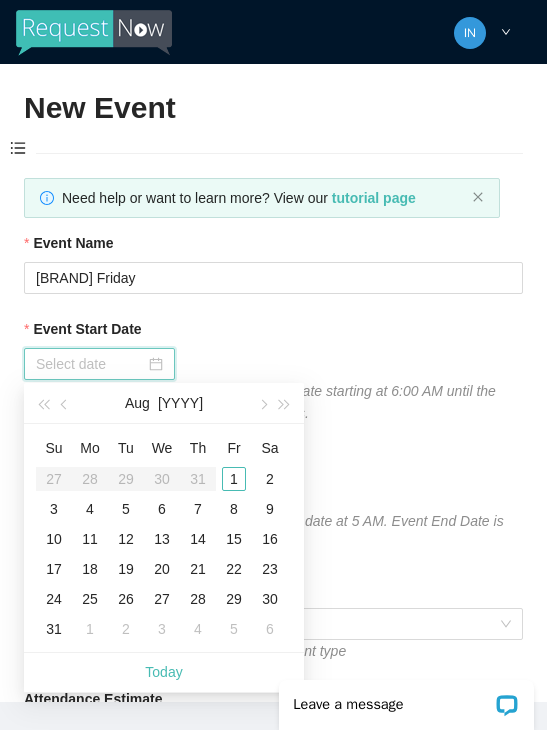 click on "Today" at bounding box center [163, 672] 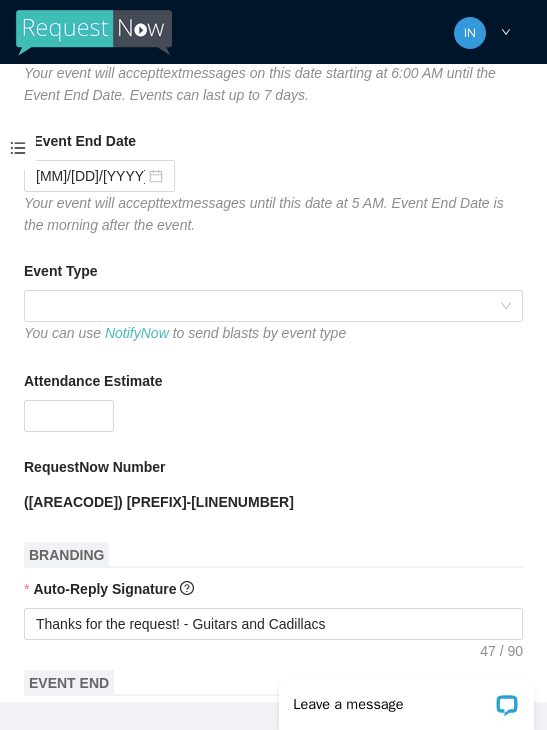 scroll, scrollTop: 319, scrollLeft: 0, axis: vertical 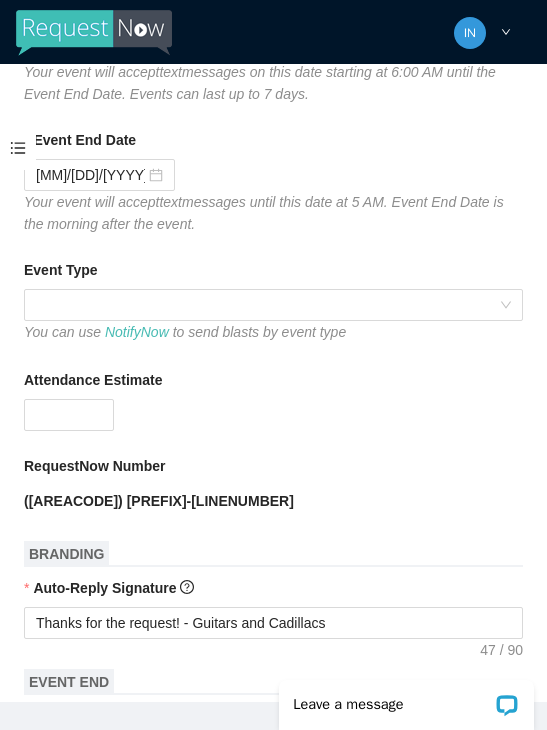 click at bounding box center (273, 305) 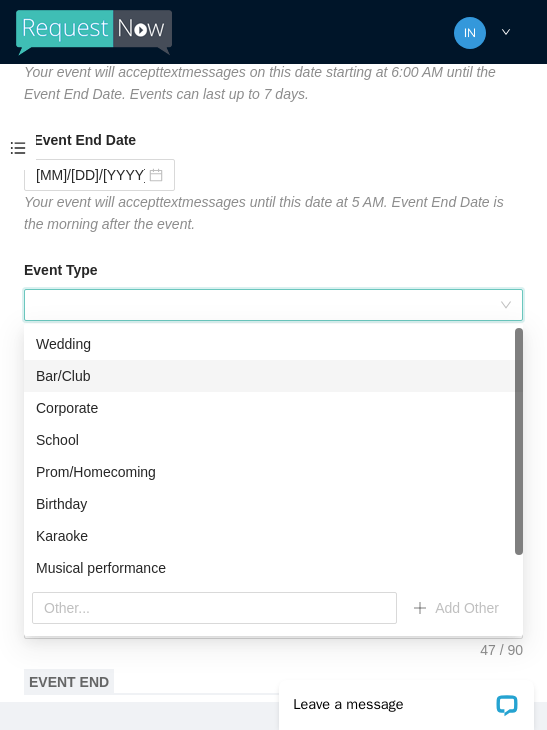 click on "Bar/Club" at bounding box center [273, 376] 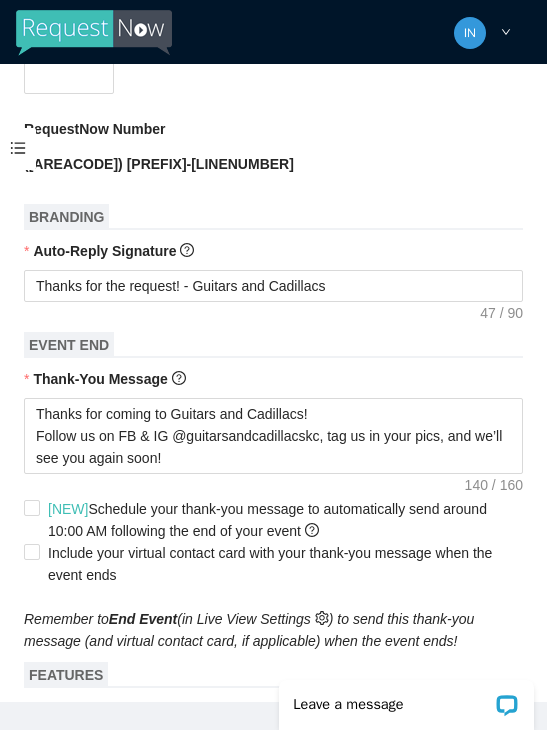 scroll, scrollTop: 664, scrollLeft: 0, axis: vertical 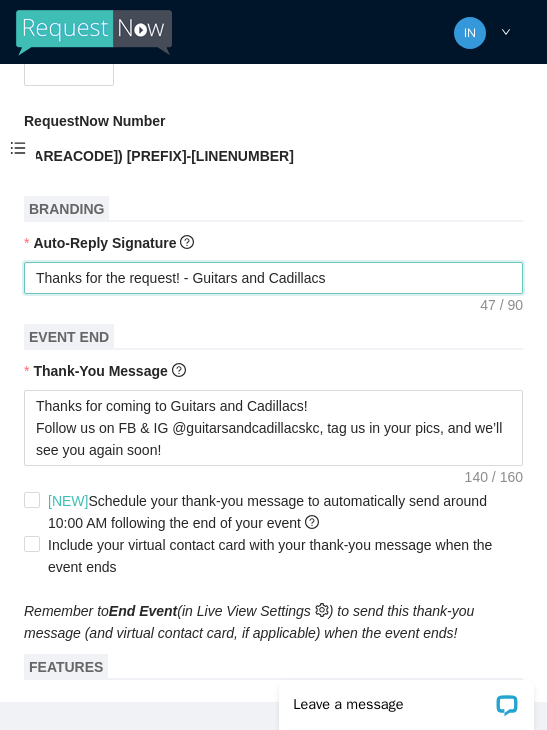 click on "Thanks for the request! - Guitars and Cadillacs" at bounding box center [273, 278] 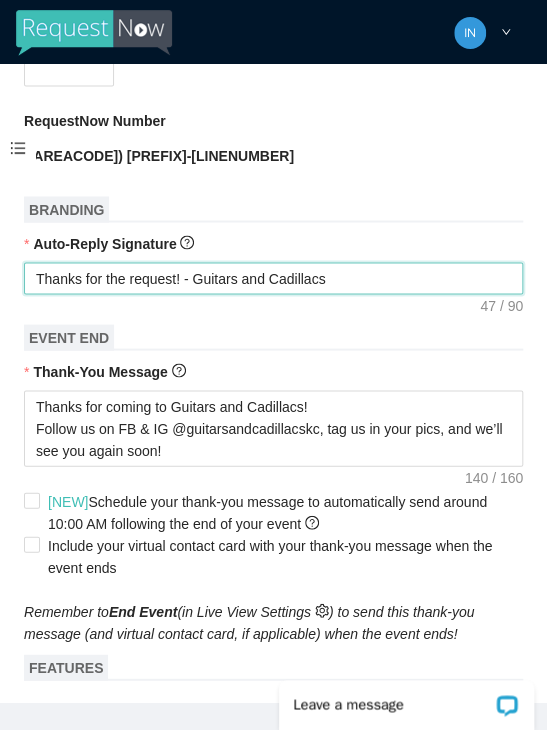 type on "Thanks for the request! - Guitars and Cadillacs" 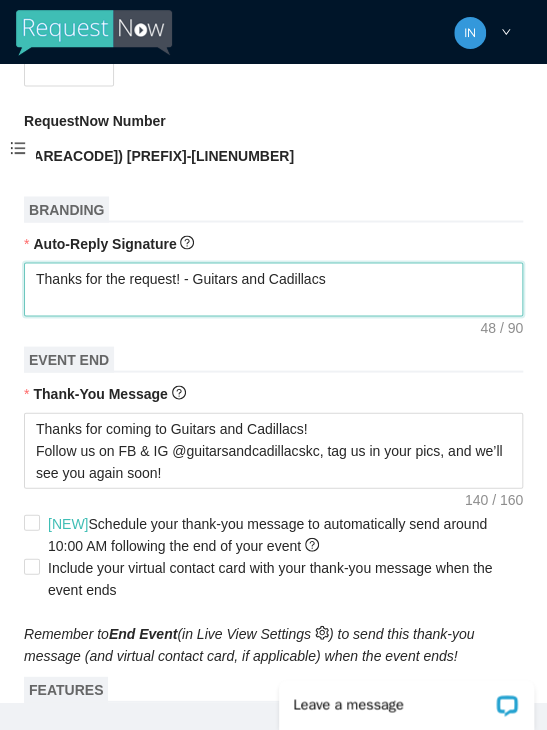 type on "Thanks for the request! - Guitars and Cadillacs
T" 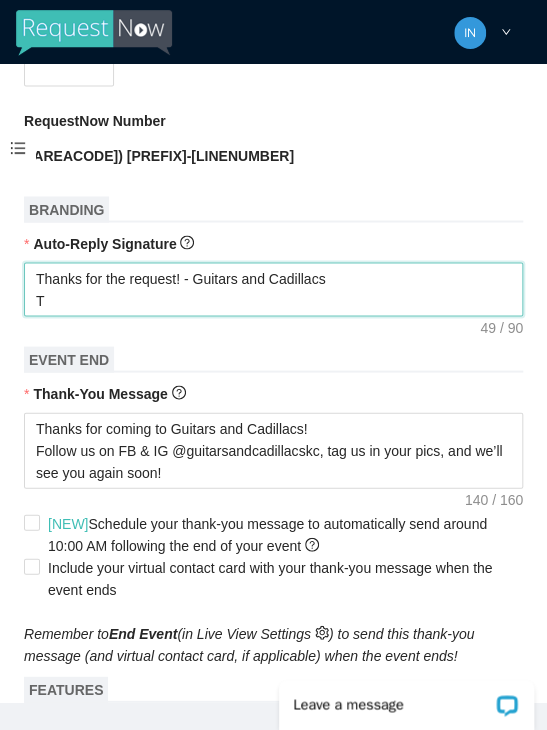 type on "Thanks for the request! - Guitars and Cadillacs
Ti" 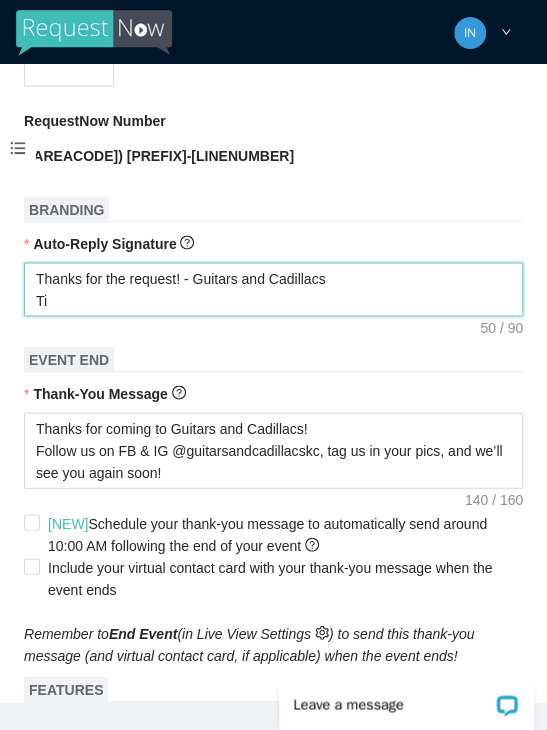 type on "Thanks for the request! - Guitars and Cadillacs
Tip" 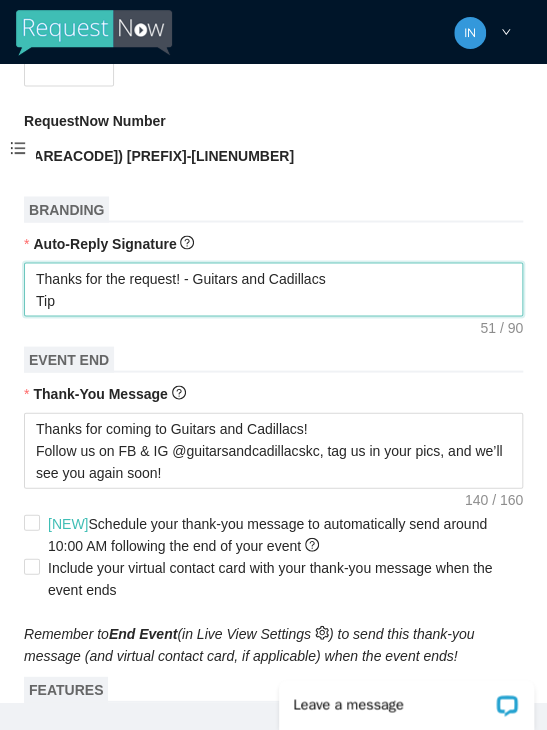 type on "Thanks for the request! - Guitars and Cadillacs
Tip" 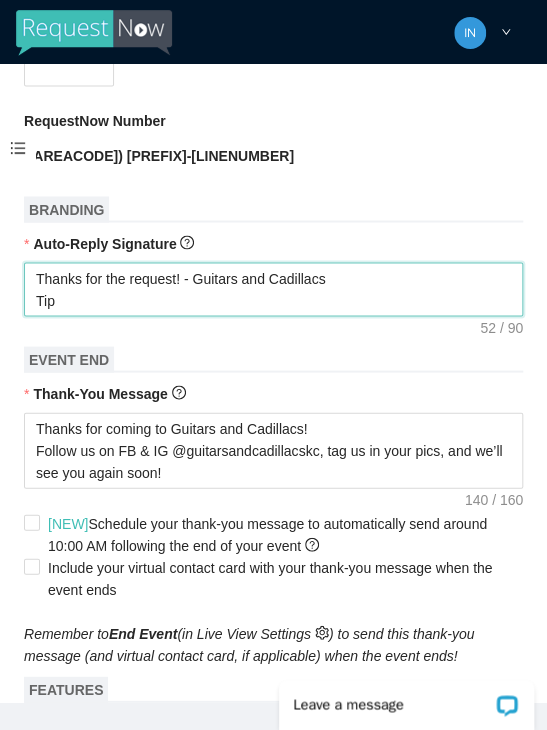 type on "Thanks for the request! - Guitars and Cadillacs
Tip t" 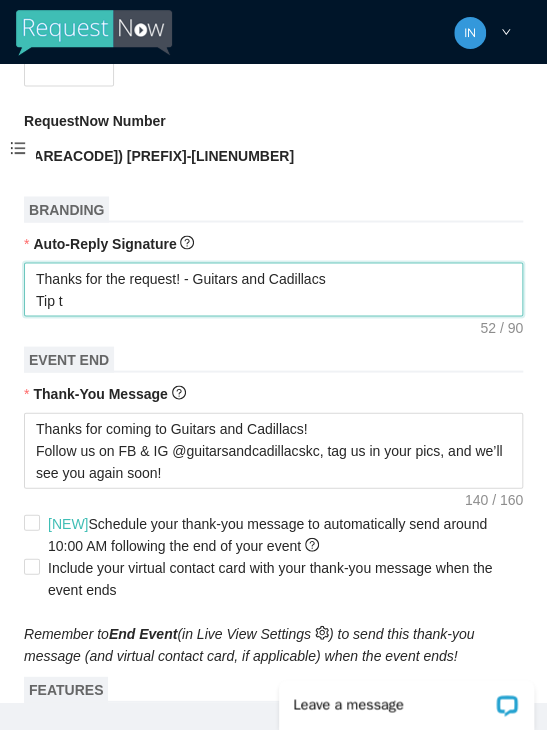 type on "Thanks for the request! - Guitars and Cadillacs
Tip th" 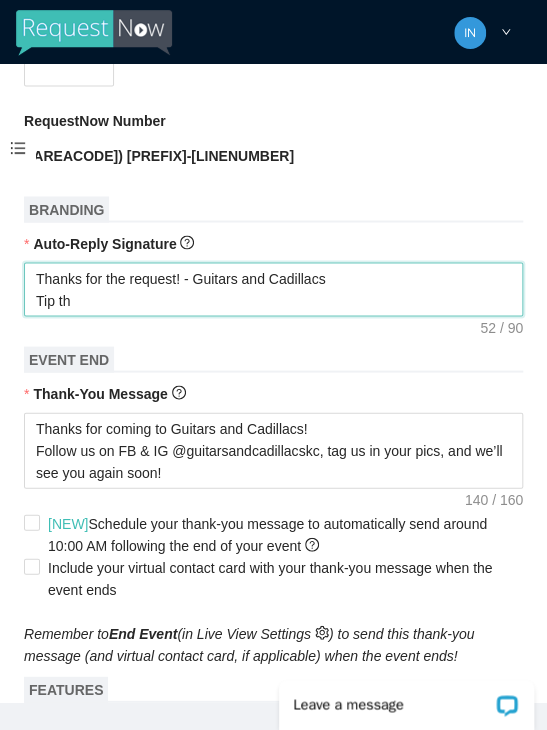 type on "Thanks for the request! - Guitars and Cadillacs
Tip th" 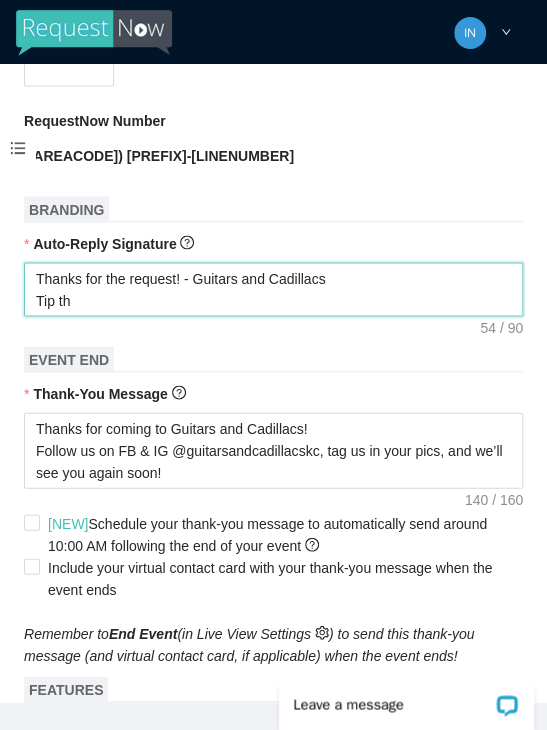 type on "Thanks for the request! - Guitars and Cadillacs
Tip the" 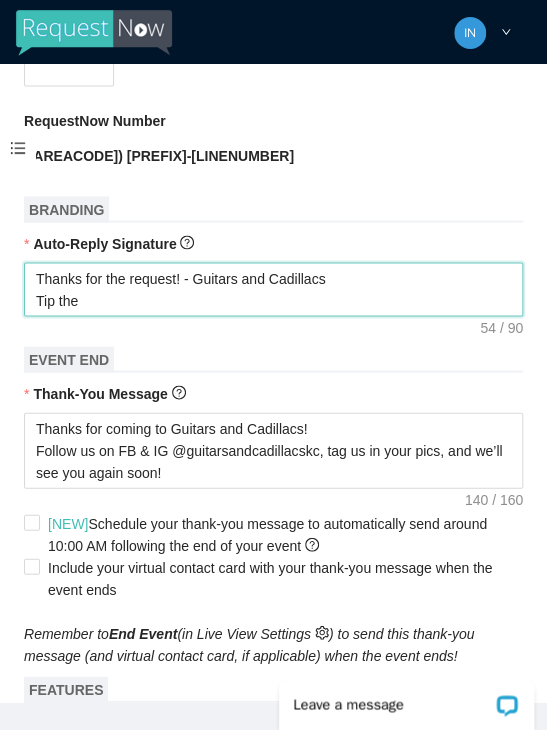 type on "Thanks for the request! - Guitars and Cadillacs
Tip the" 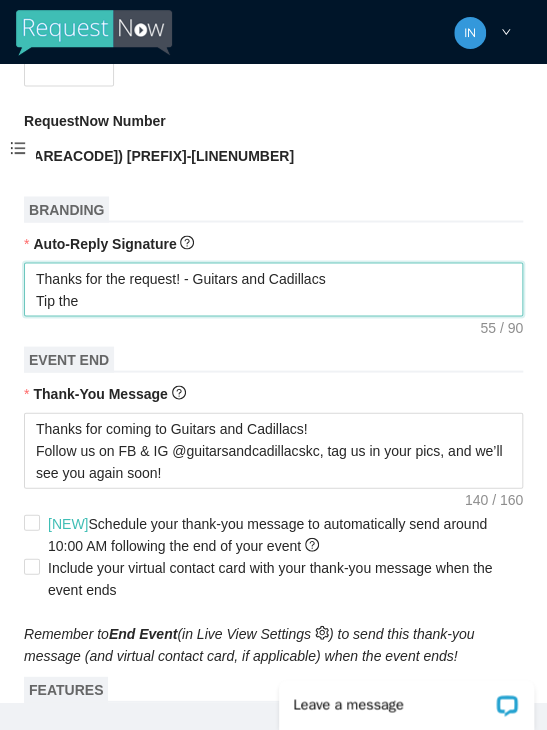 type on "Thanks for the request! - Guitars and Cadillacs
Tip the" 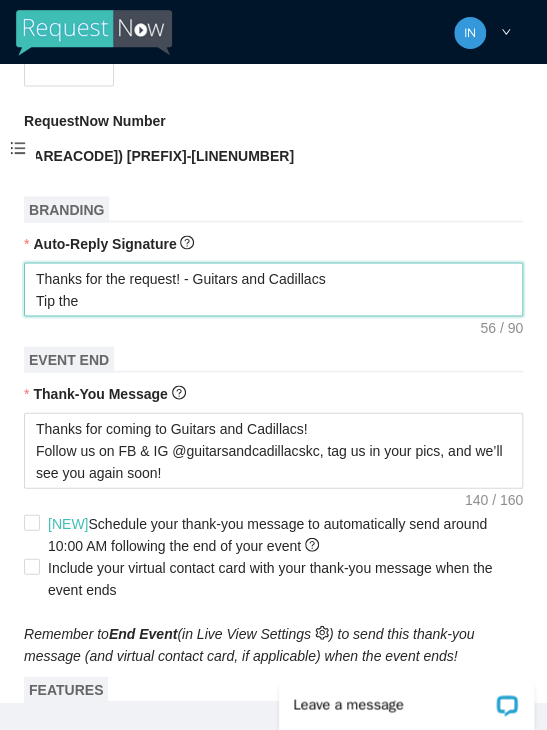 type on "Thanks for the request! - Guitars and Cadillacs
Tip the D" 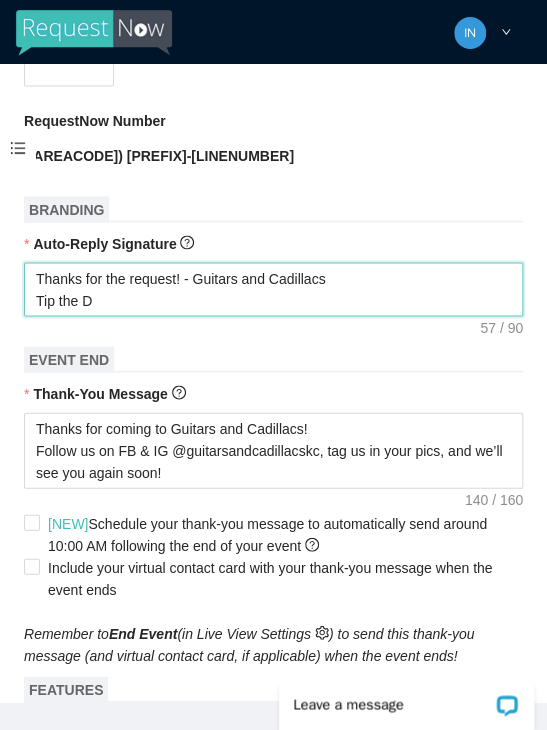type on "Thanks for the request! - Guitars and Cadillacs
Tip the DJ" 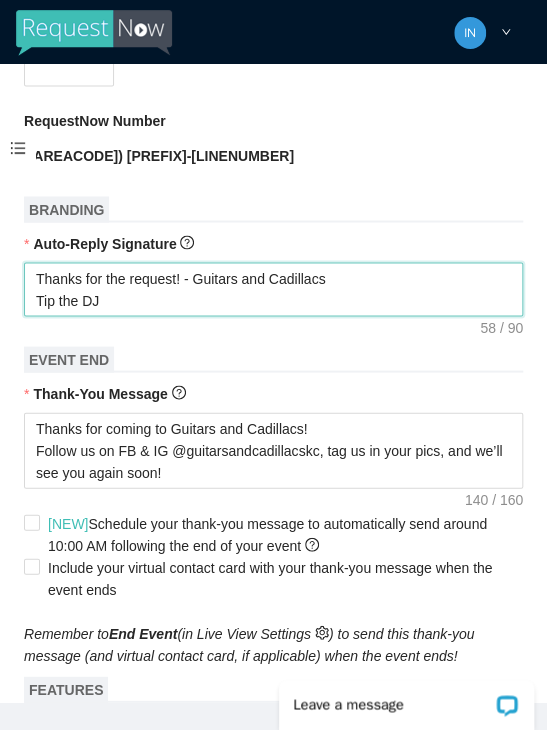 type on "Thanks for the request! - Guitars and Cadillacs
Tip the DJ." 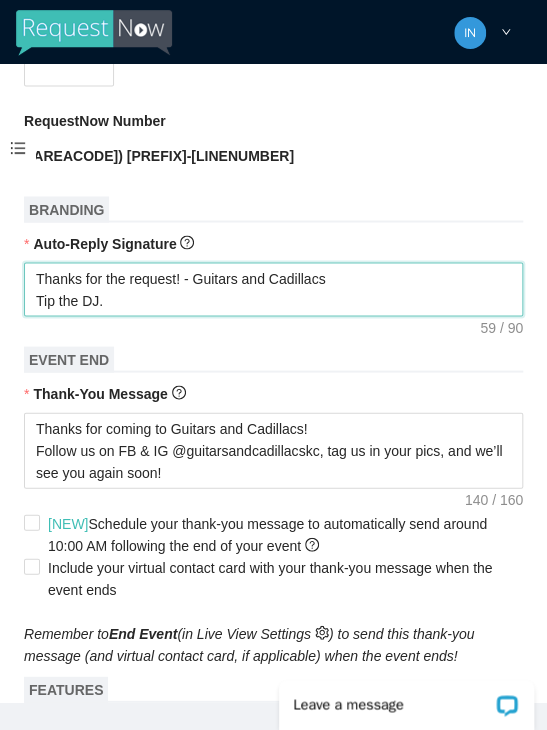 type on "Thanks for the request! - Guitars and Cadillacs
Tip the DJ" 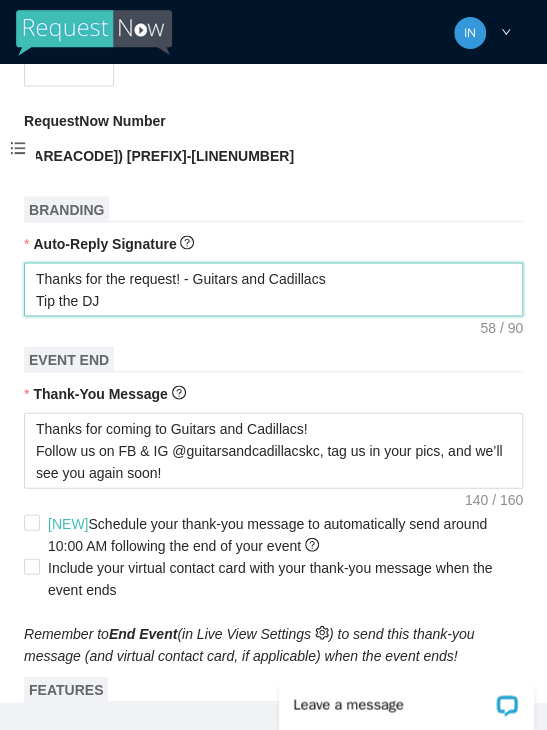 type on "Thanks for the request! - Guitars and Cadillacs
Tip the DJ." 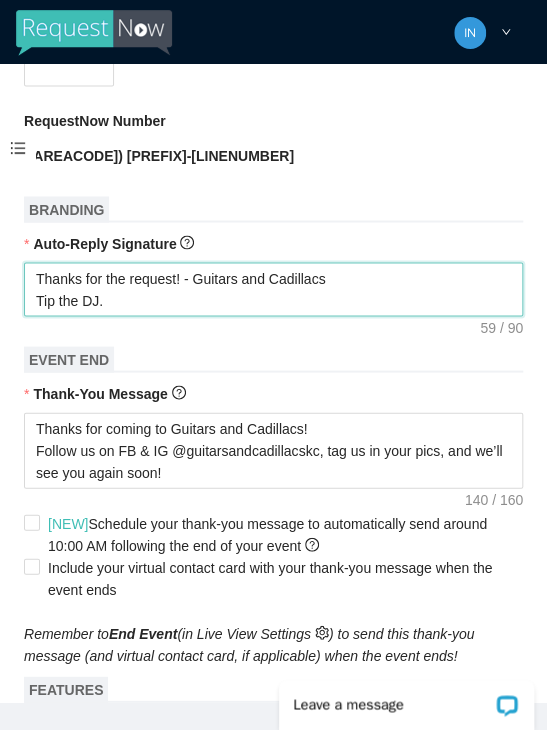 type on "Thanks for the request! - Guitars and Cadillacs
Tip the DJ" 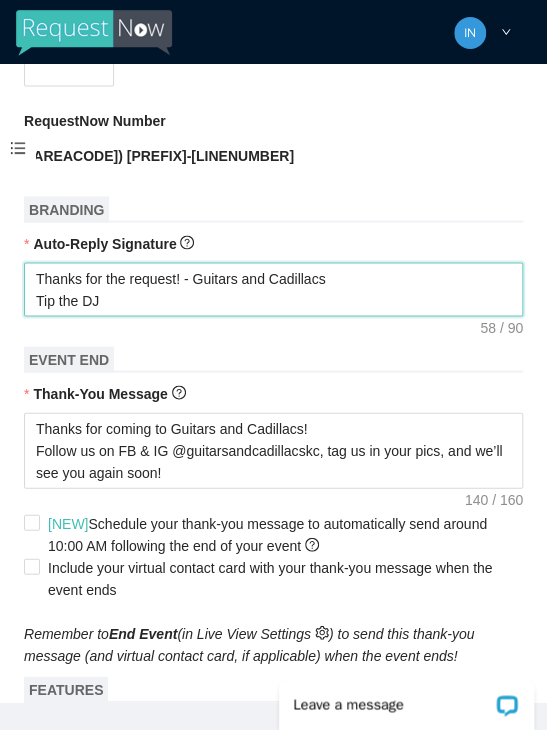 type on "Thanks for the request! - Guitars and Cadillacs
Tip the DJ?" 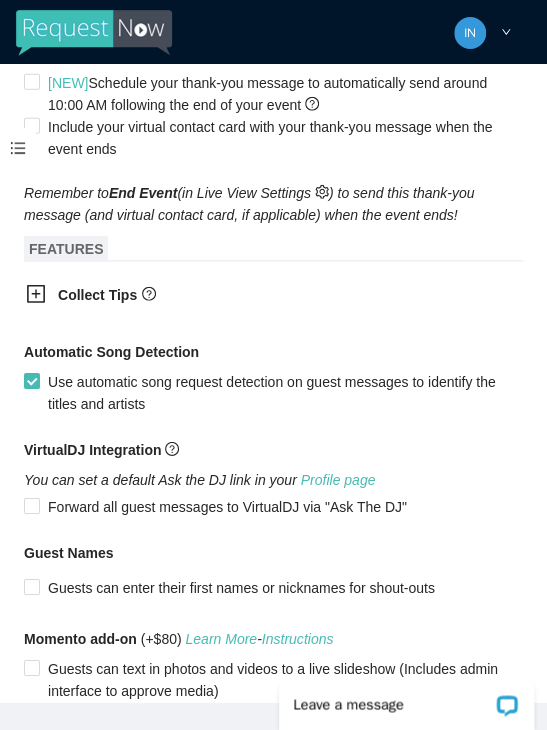 scroll, scrollTop: 1109, scrollLeft: 0, axis: vertical 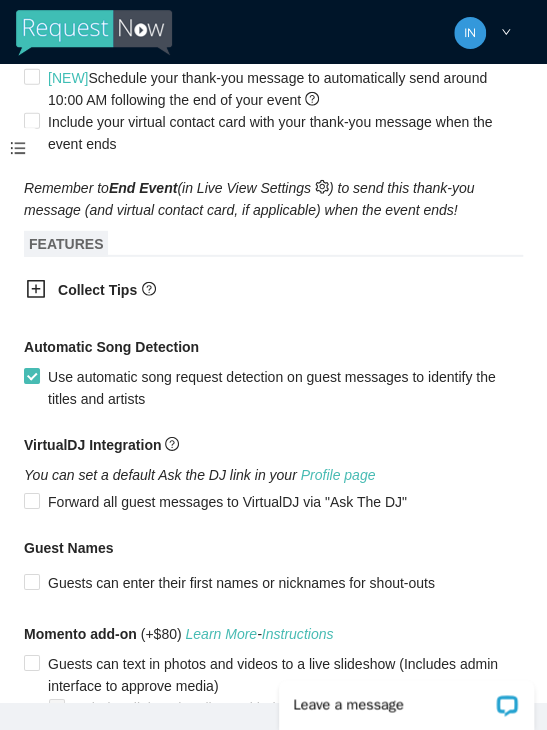 type on "Thanks for the request! - Guitars and Cadillacs
Tip the DJ?" 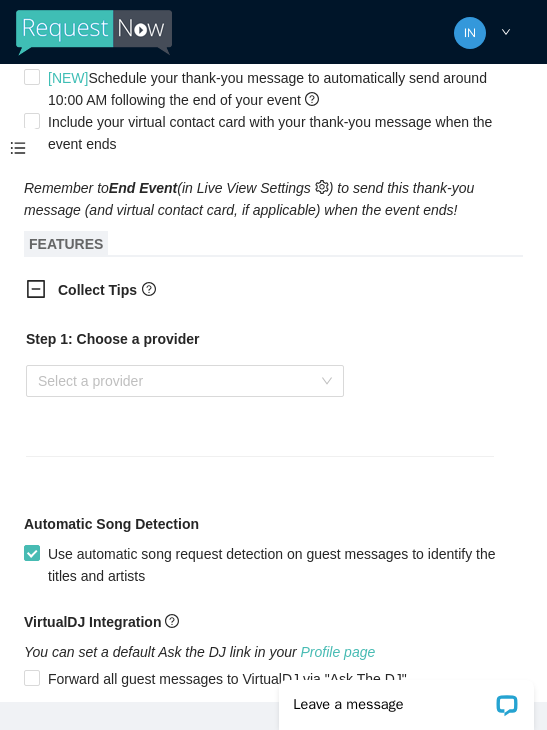 click on "Select a provider" at bounding box center (185, 381) 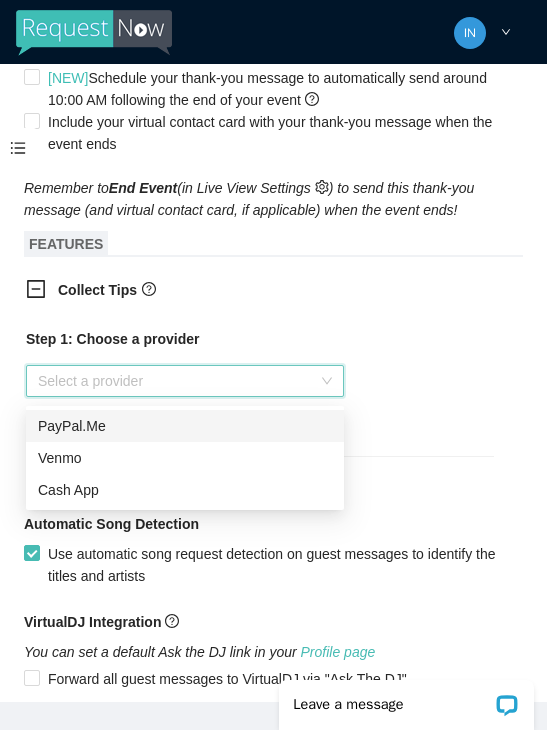 click on "Venmo" at bounding box center [185, 458] 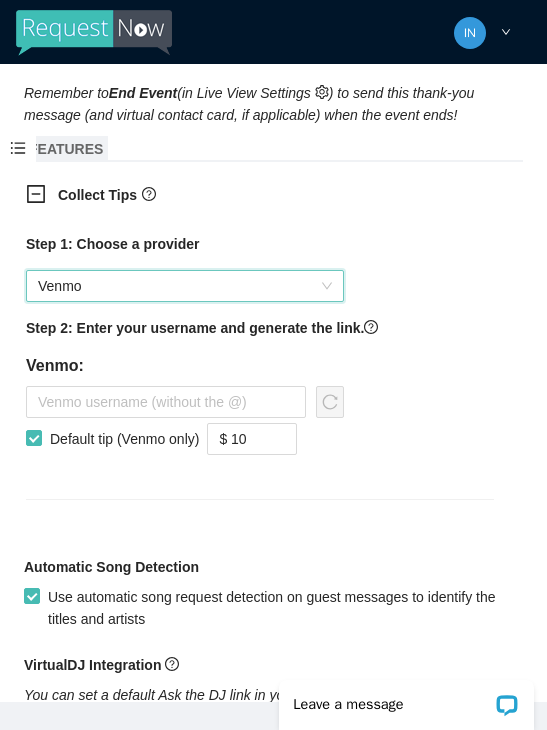 scroll, scrollTop: 1203, scrollLeft: 0, axis: vertical 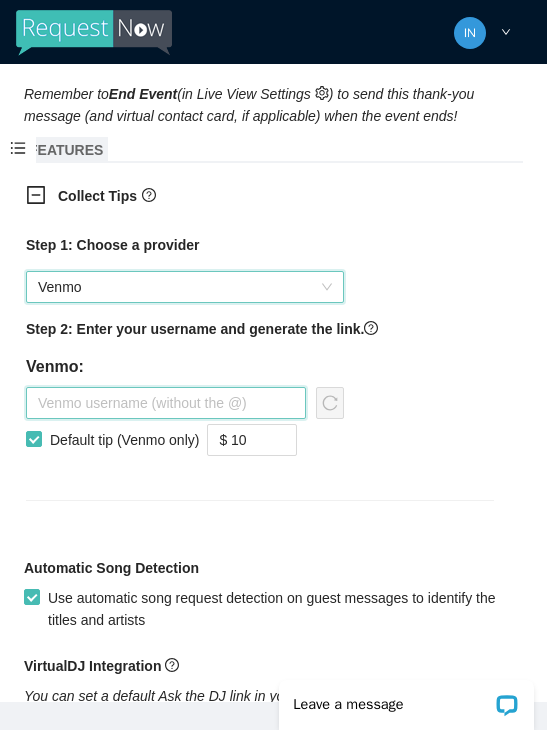 click at bounding box center [166, 403] 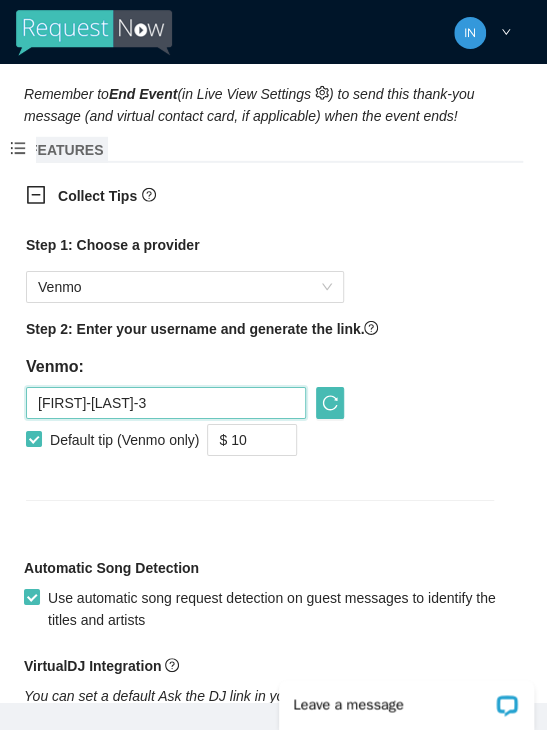 click on "[FIRST]-[LAST]-3" at bounding box center (166, 403) 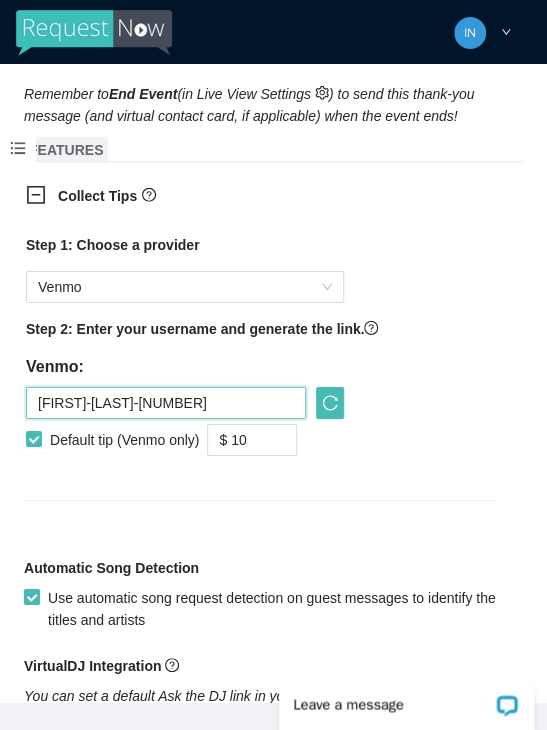 type on "[FIRST]-[LAST]-[NUMBER]" 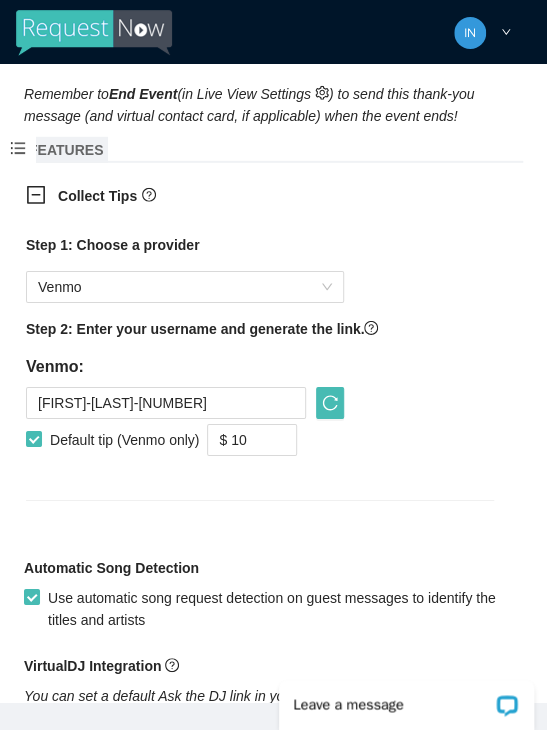 click 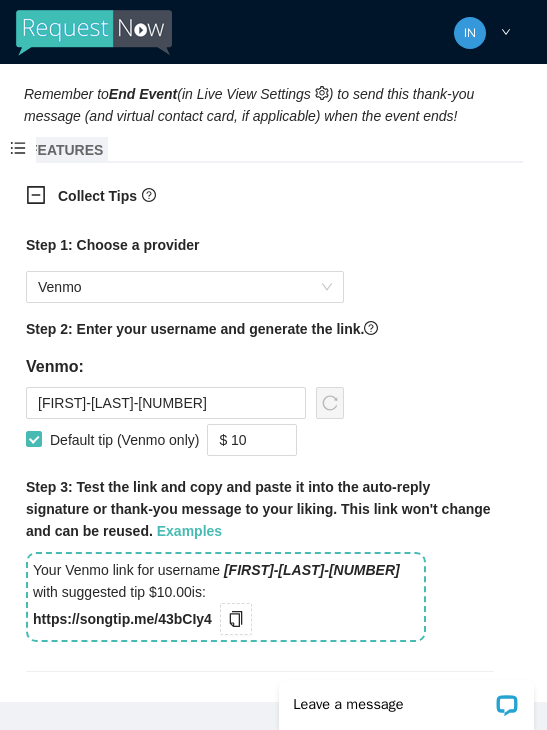 click on "$ 10" at bounding box center [252, 440] 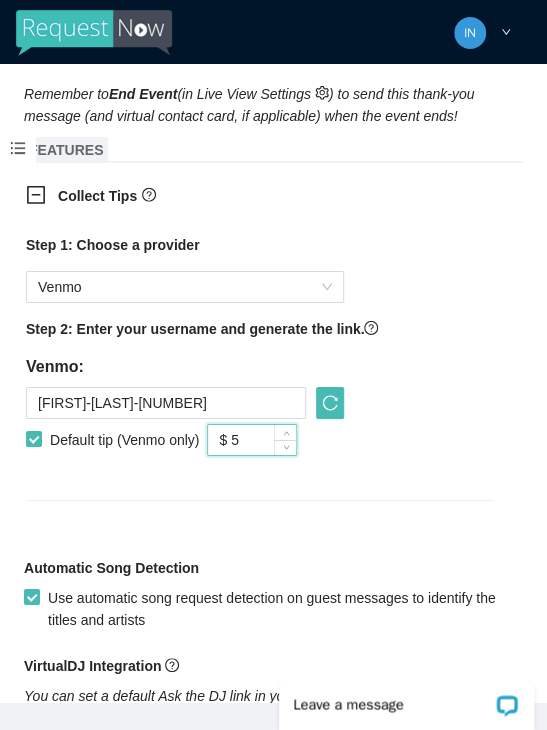 type on "$ 5" 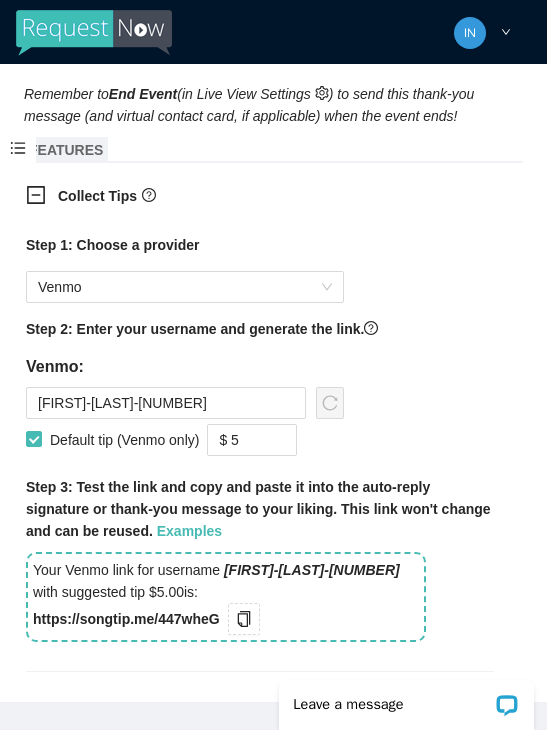 click 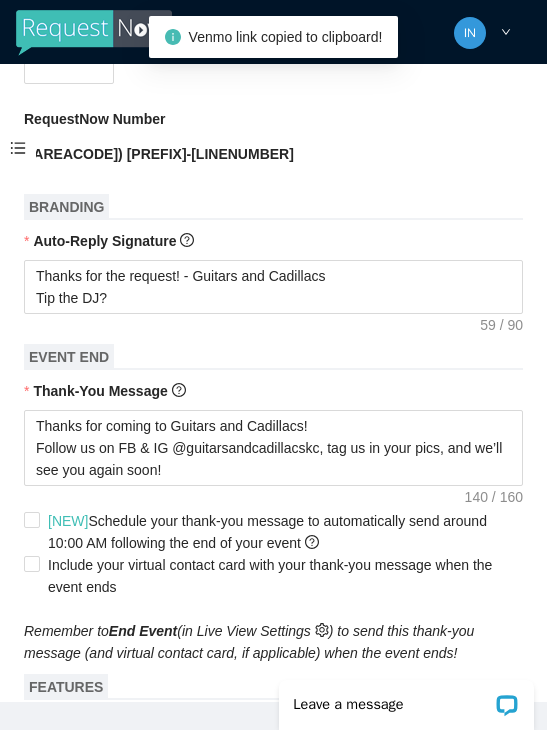 scroll, scrollTop: 667, scrollLeft: 0, axis: vertical 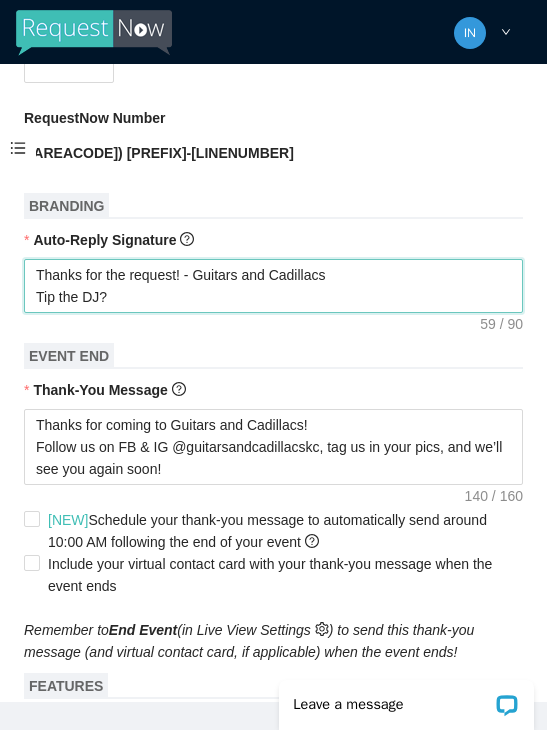 click on "Thanks for the request! - Guitars and Cadillacs
Tip the DJ?" at bounding box center [273, 286] 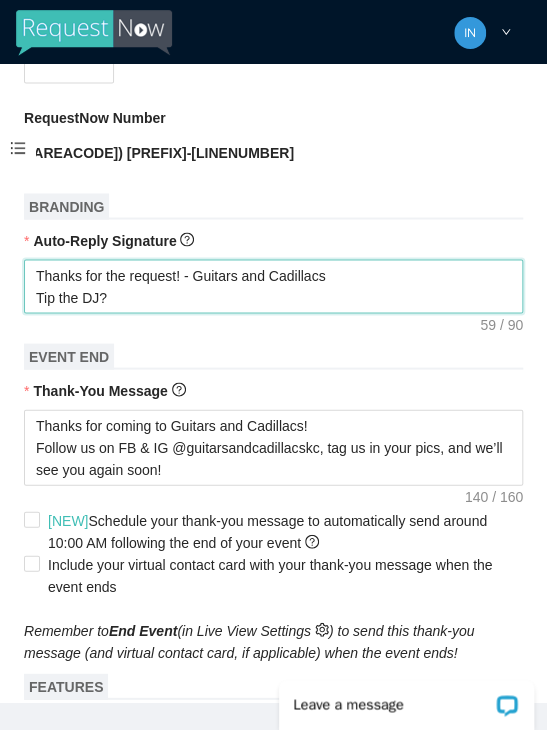 type on "Thanks for the request! - Guitars and Cadillacs
Tip the DJ?" 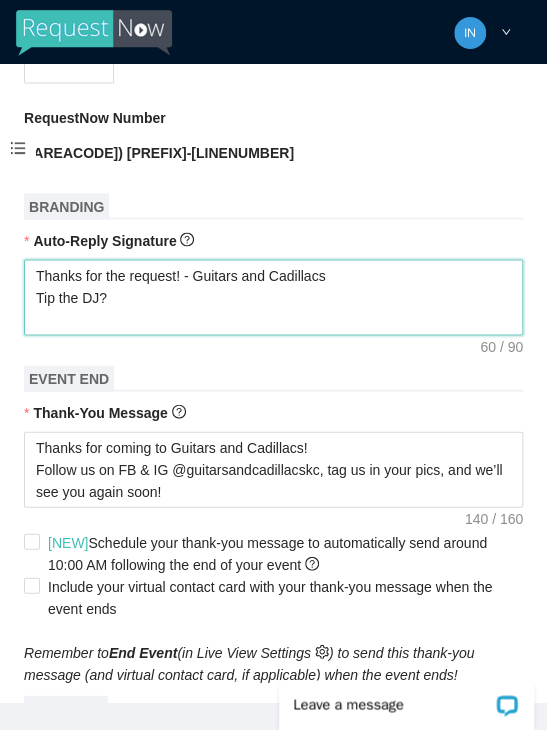 click on "Thanks for the request! - Guitars and Cadillacs
Tip the DJ?" at bounding box center (273, 297) 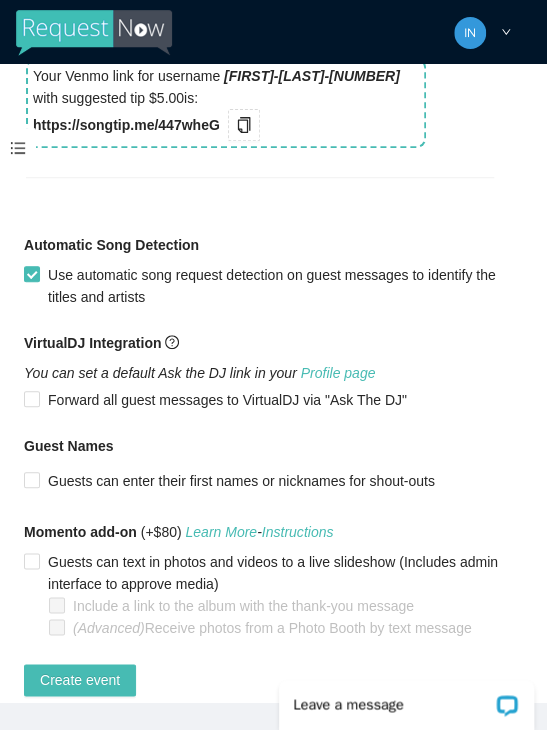 scroll, scrollTop: 1718, scrollLeft: 0, axis: vertical 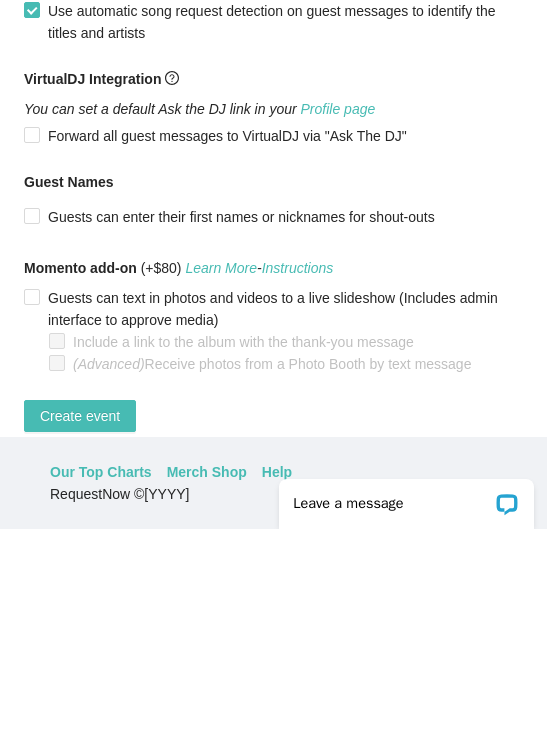 type on "Thanks for the request! - Guitars and Cadillacs
Tip the DJ?
https://songtip.me/447wheG" 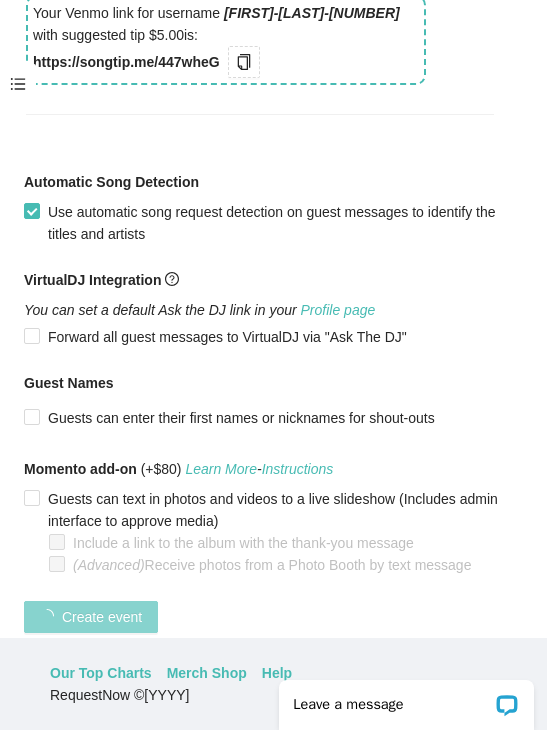 scroll, scrollTop: 494, scrollLeft: 0, axis: vertical 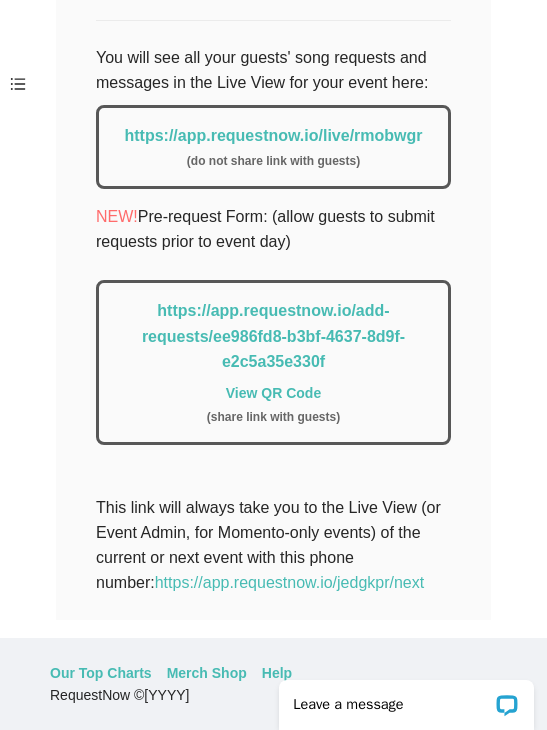 click on "https://app.requestnow.io/live/rmobwgr" at bounding box center [273, 135] 